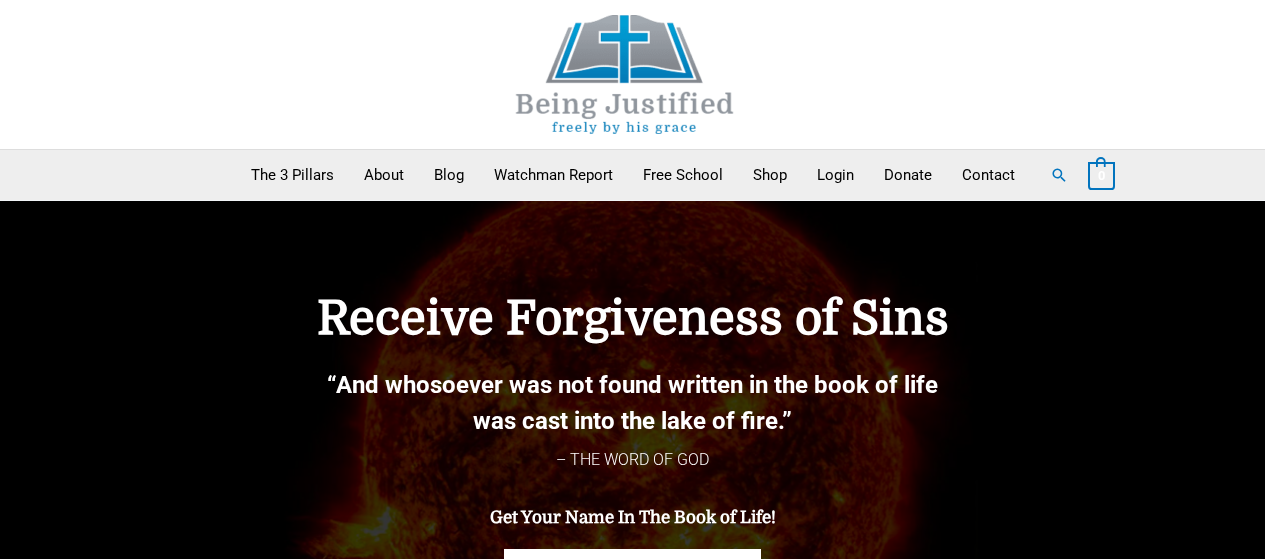 scroll, scrollTop: 0, scrollLeft: 0, axis: both 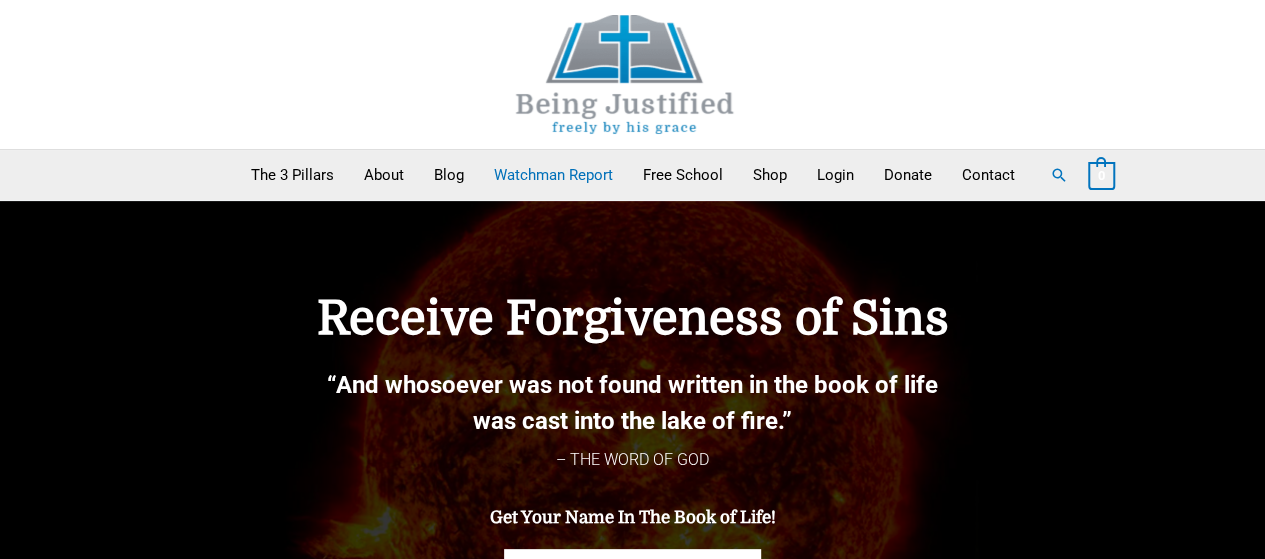 click on "Watchman Report" at bounding box center [553, 175] 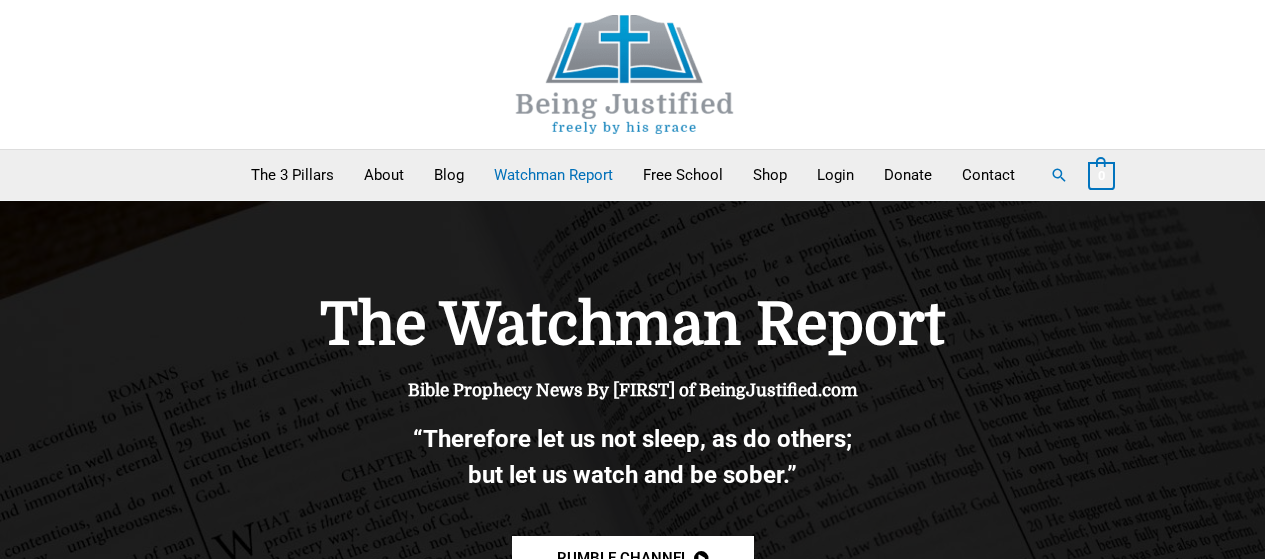 scroll, scrollTop: 0, scrollLeft: 0, axis: both 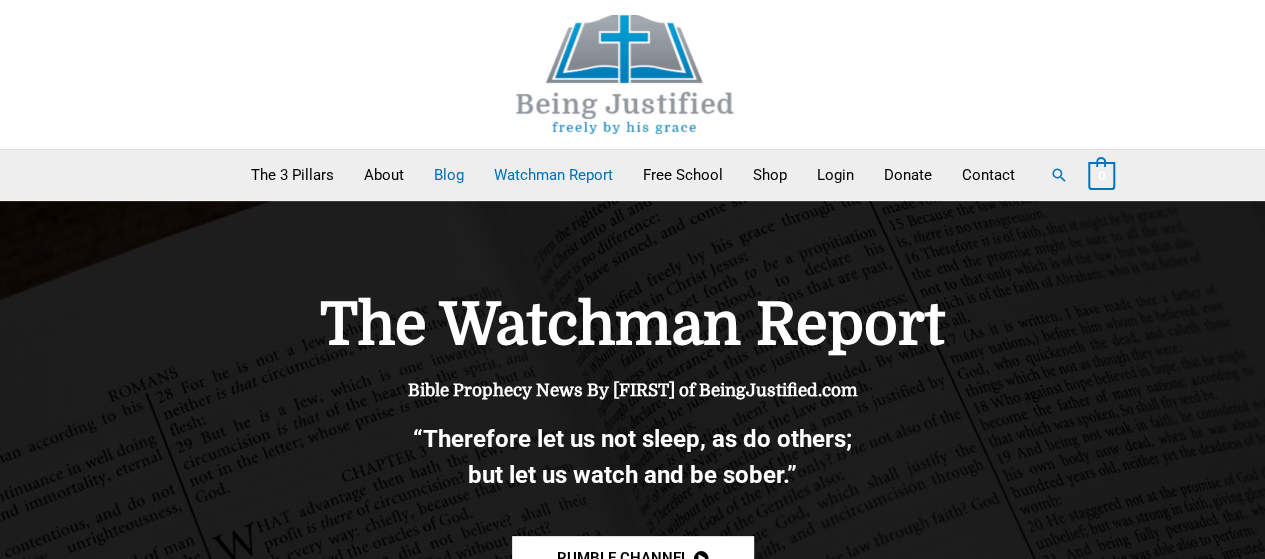 click on "Blog" at bounding box center (449, 175) 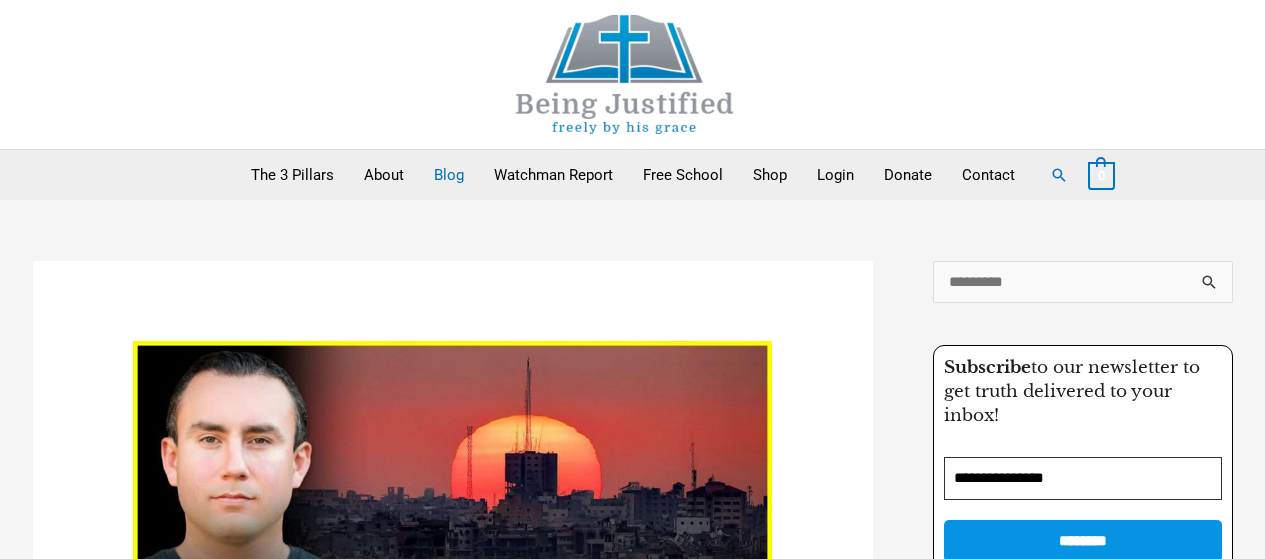 scroll, scrollTop: 0, scrollLeft: 0, axis: both 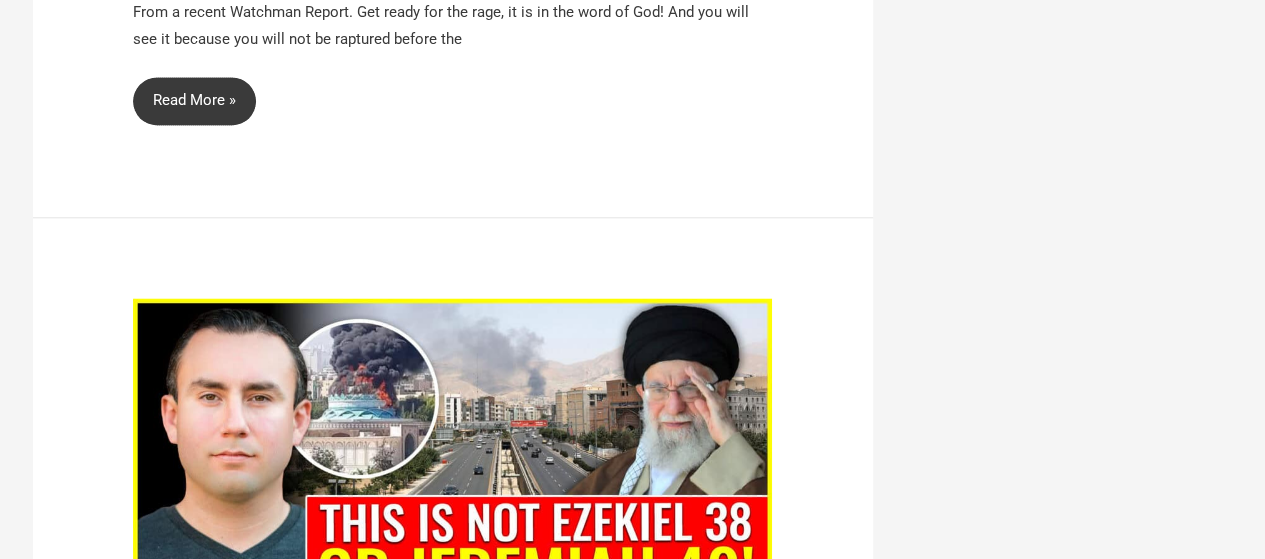 click on "Danny Boyle of 28 Years Later knows that the COVID jab will make RAGE happen  Read More »" at bounding box center [194, 101] 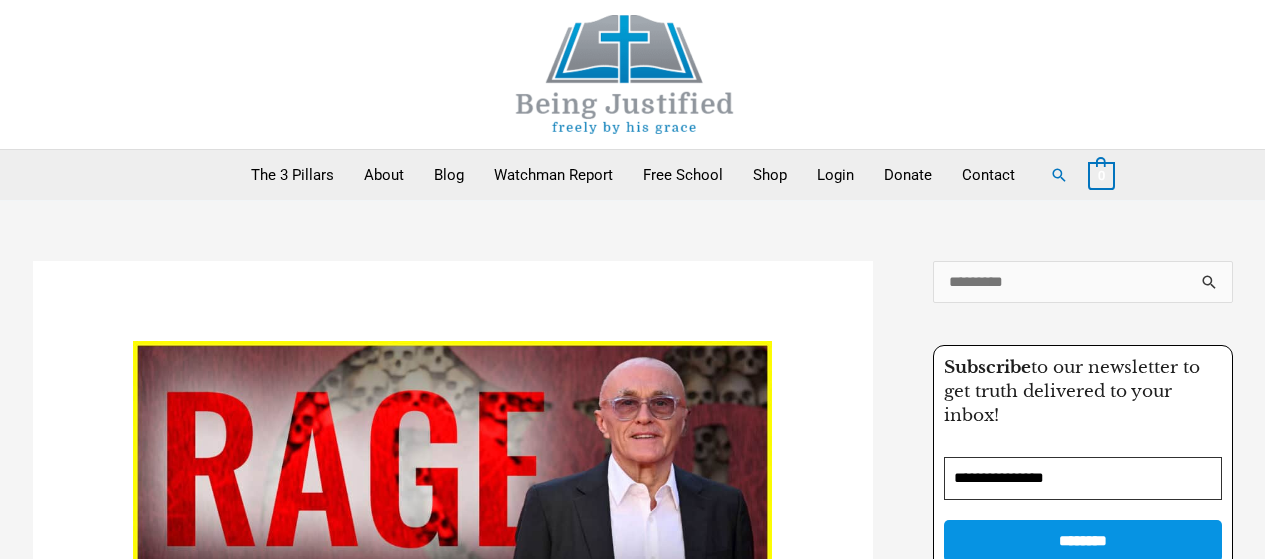 scroll, scrollTop: 0, scrollLeft: 0, axis: both 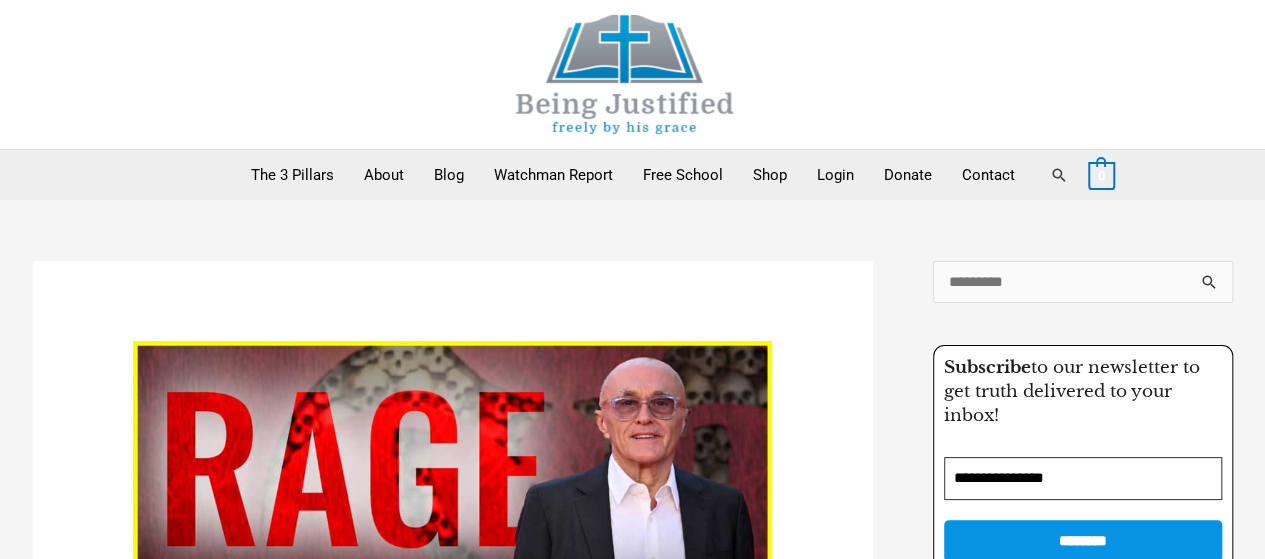 click on "Search" at bounding box center [1059, 175] 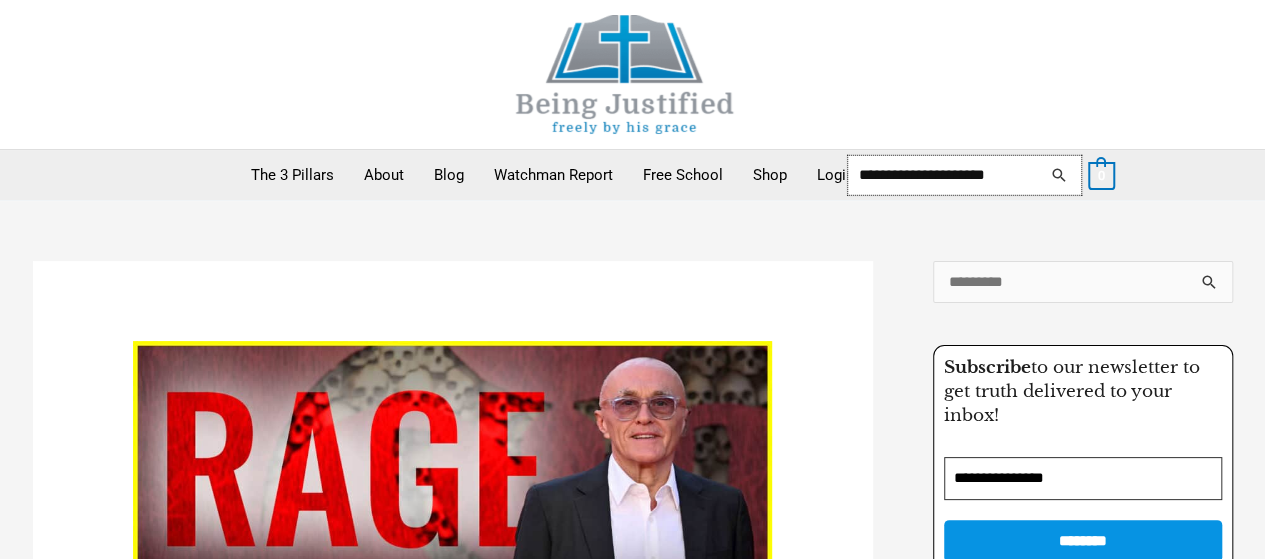 type on "**********" 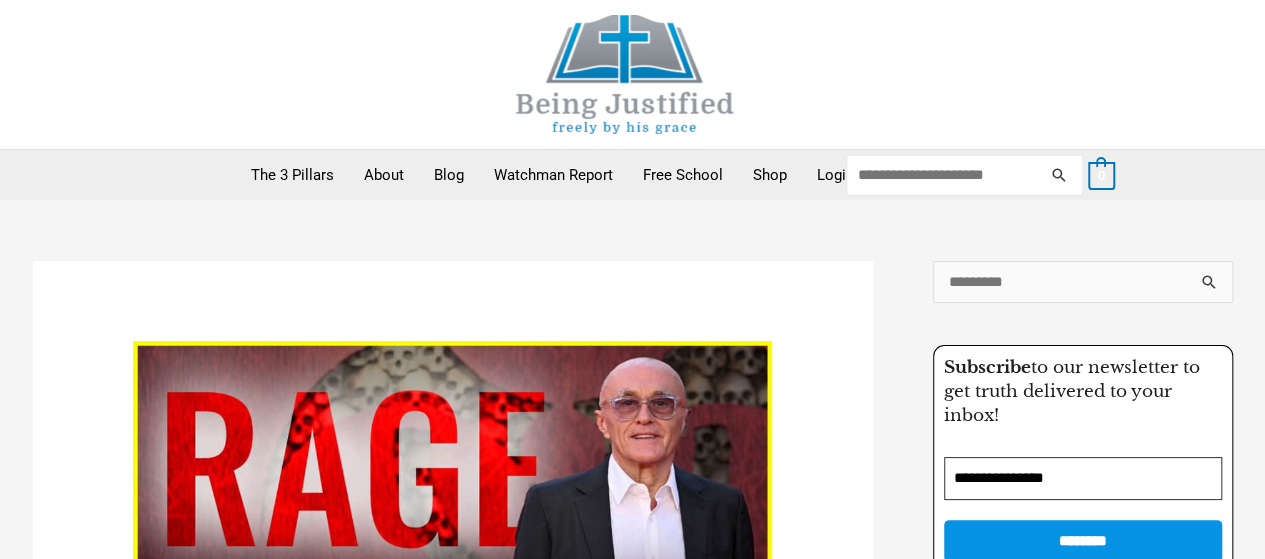 click on "Search" at bounding box center [1059, 175] 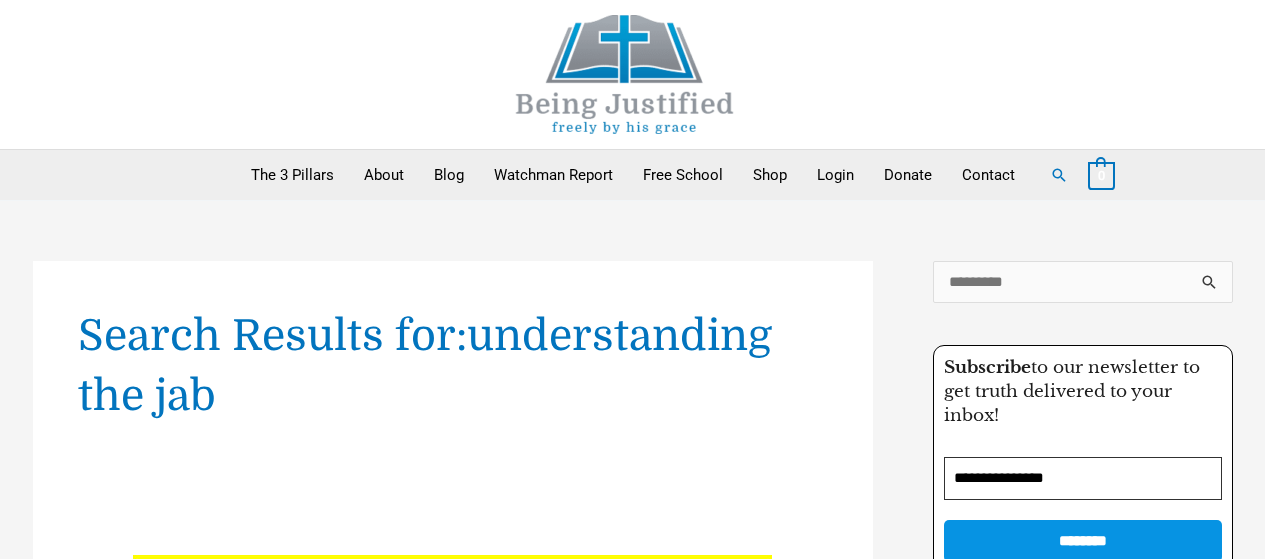 scroll, scrollTop: 0, scrollLeft: 0, axis: both 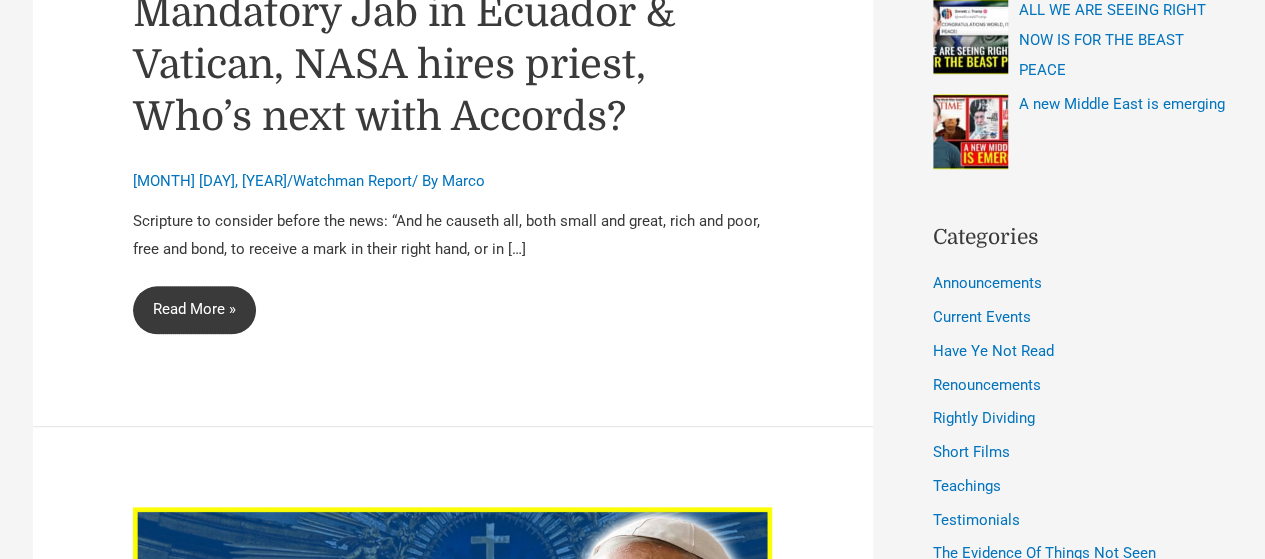 click on "Mandatory Jab in Ecuador & Vatican, NASA hires priest, Who’s next with Accords?  Read More »" at bounding box center [194, 310] 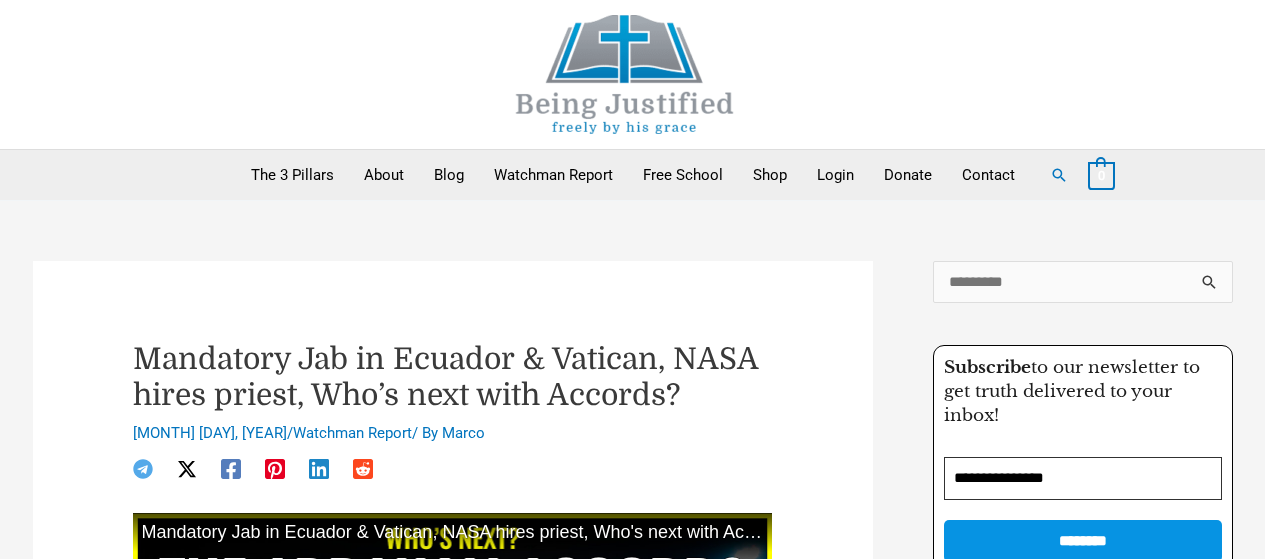 scroll, scrollTop: 0, scrollLeft: 0, axis: both 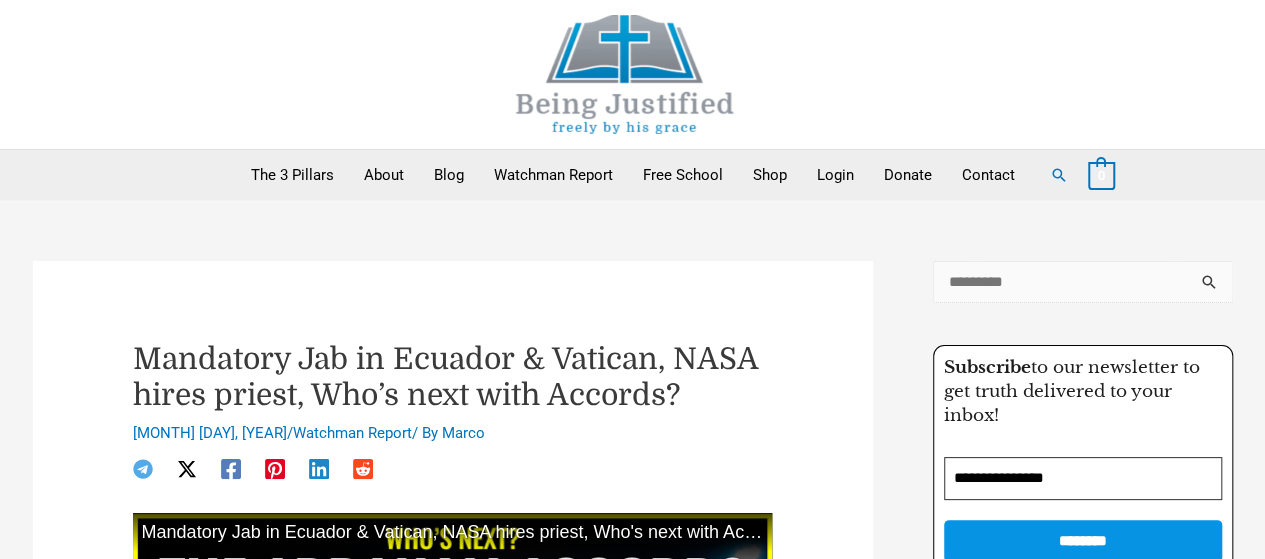 click on "Search for:" at bounding box center [1083, 282] 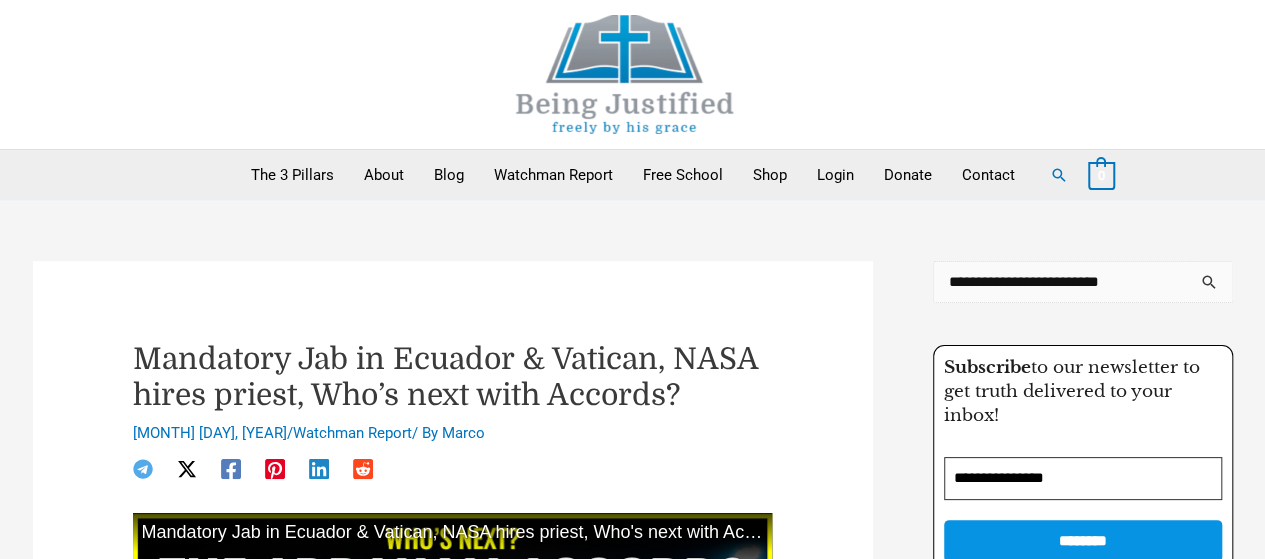 type on "**********" 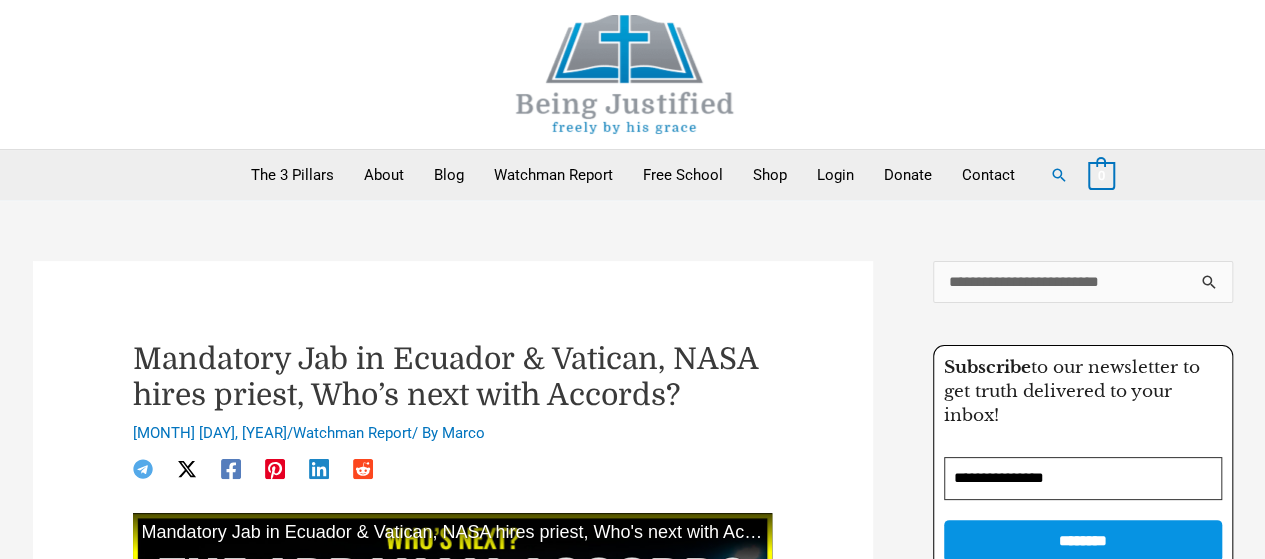 click on "******" at bounding box center [1210, 288] 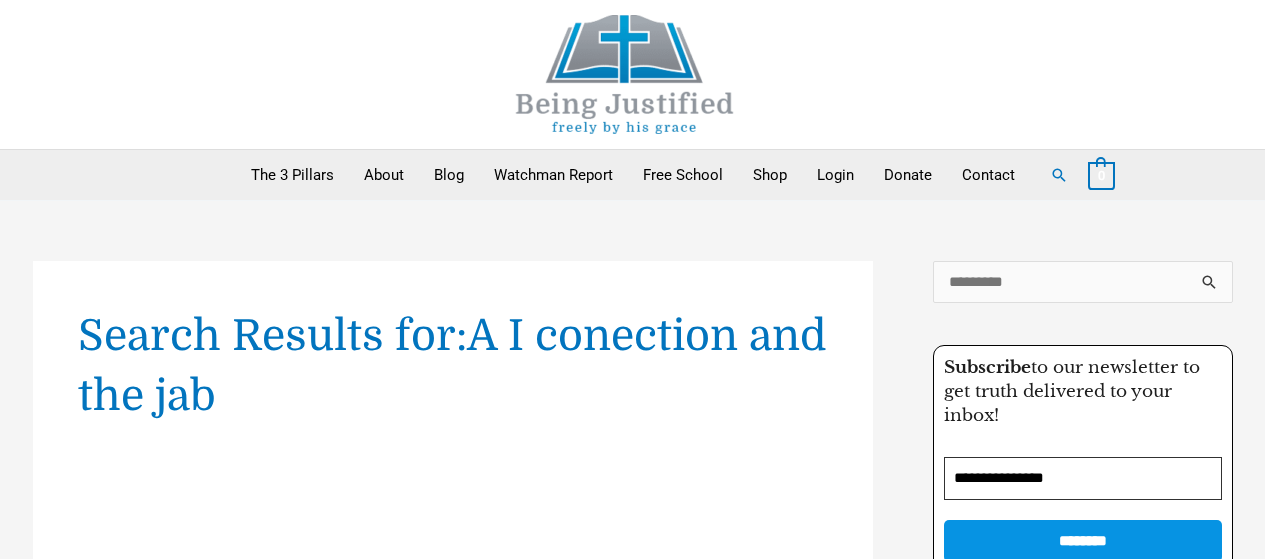 scroll, scrollTop: 0, scrollLeft: 0, axis: both 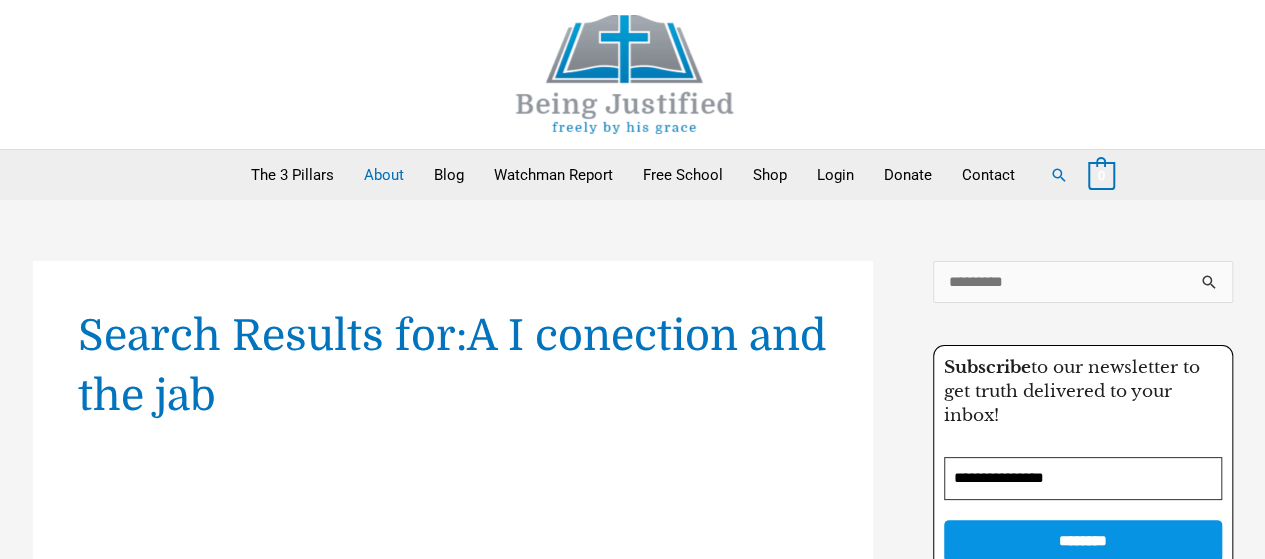 click on "About" at bounding box center (384, 175) 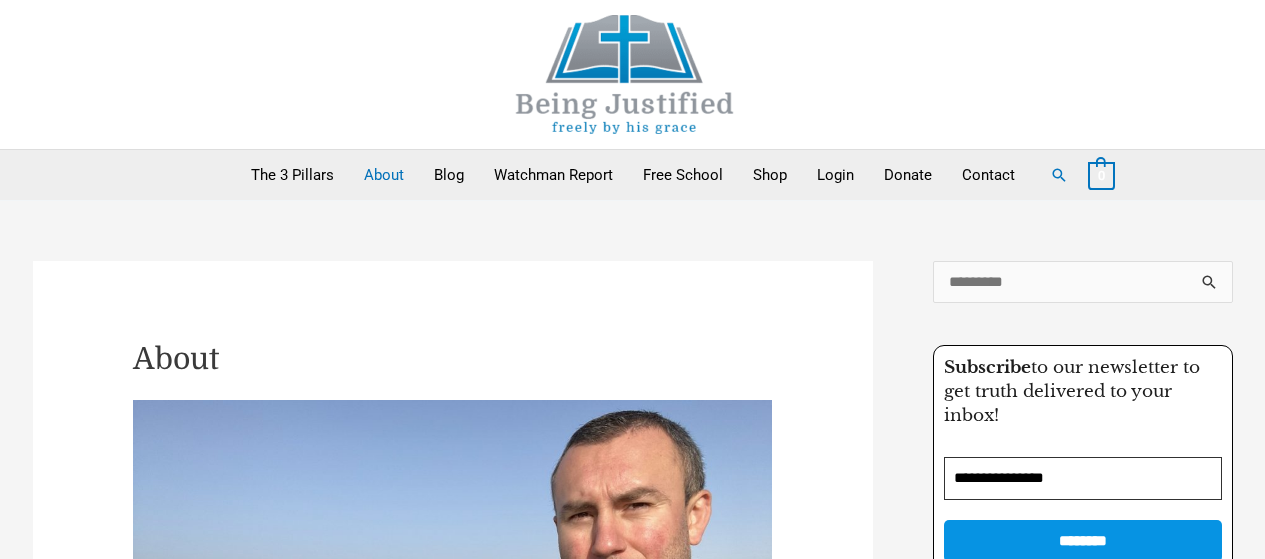 scroll, scrollTop: 0, scrollLeft: 0, axis: both 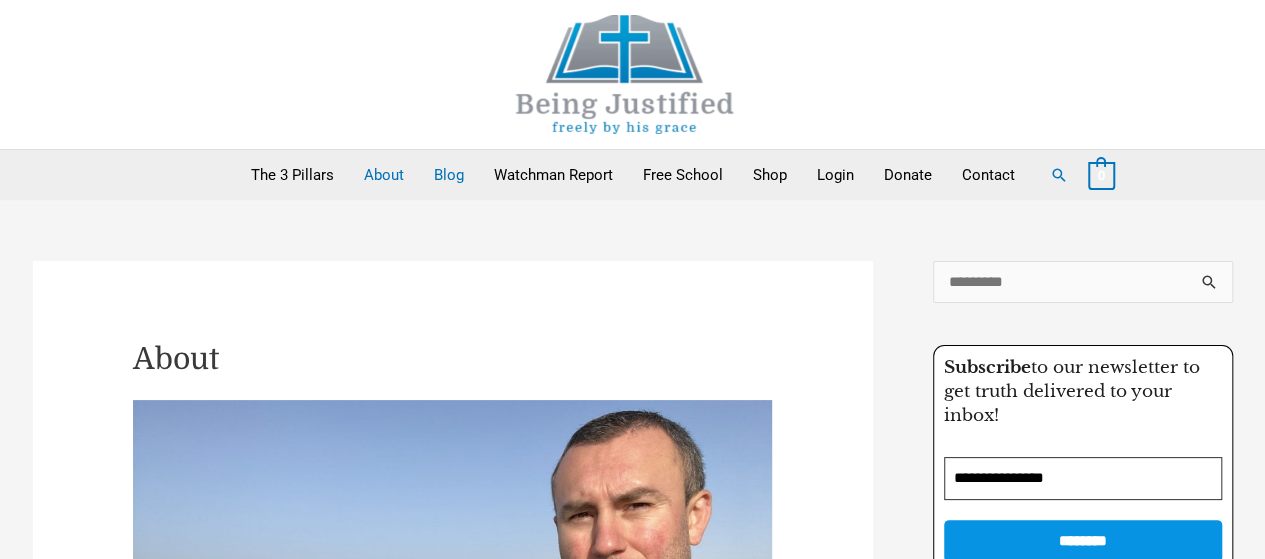 click on "Blog" at bounding box center [449, 175] 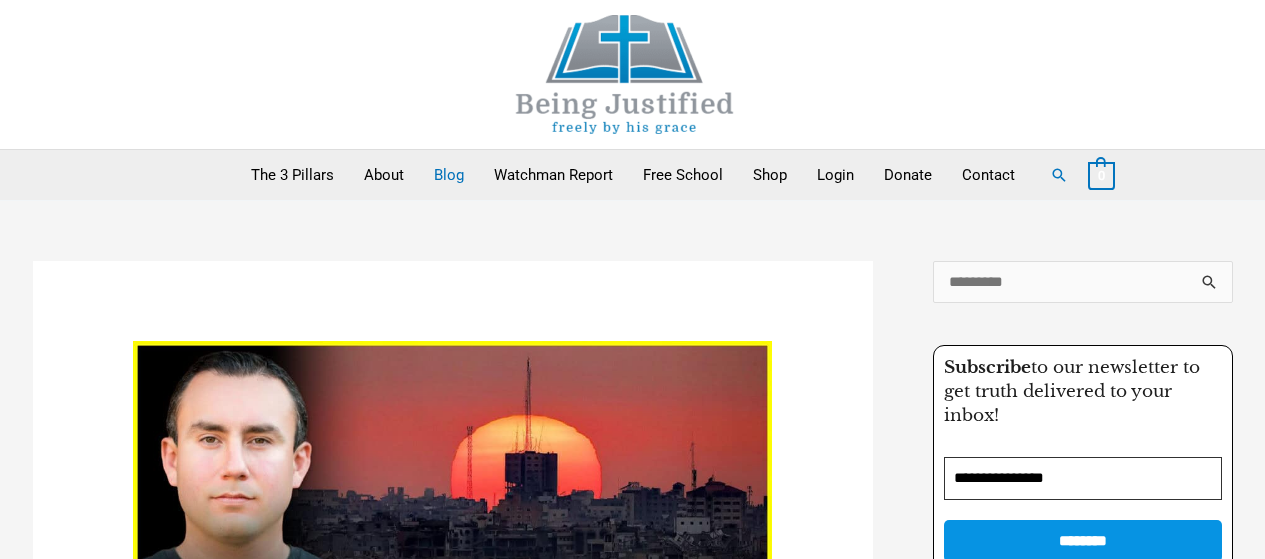 scroll, scrollTop: 0, scrollLeft: 0, axis: both 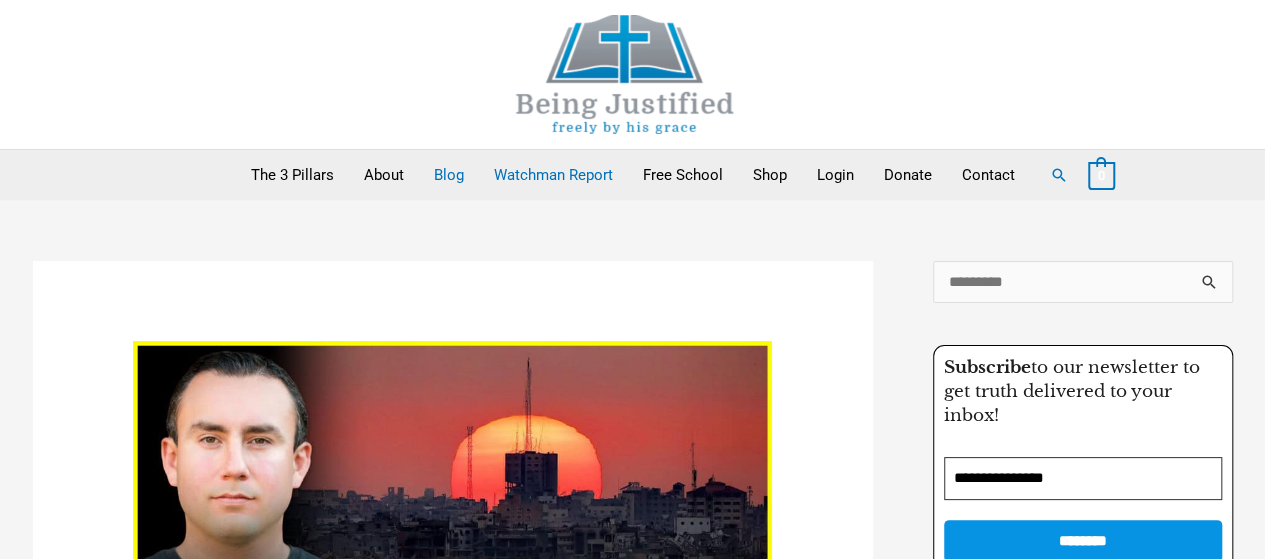 click on "Watchman Report" at bounding box center (553, 175) 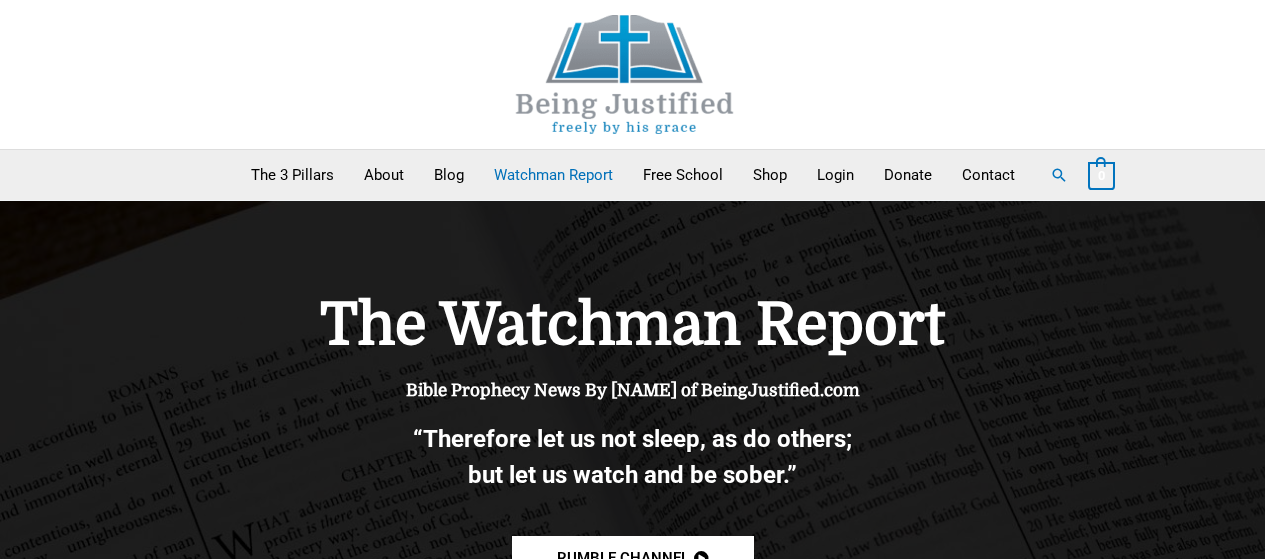 scroll, scrollTop: 0, scrollLeft: 0, axis: both 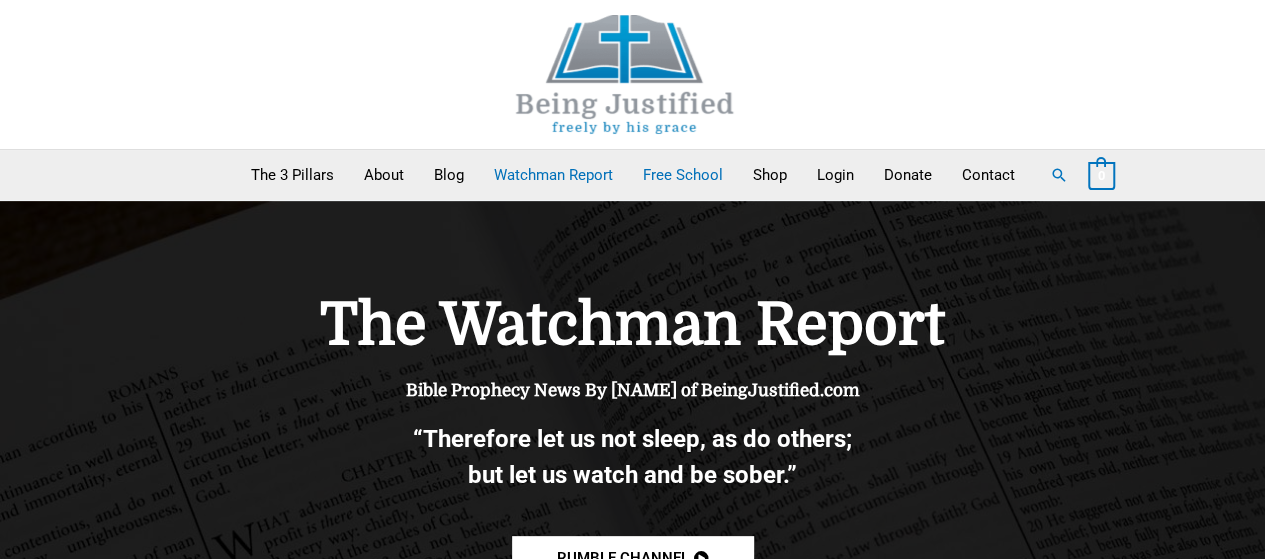click on "Free School" at bounding box center (683, 175) 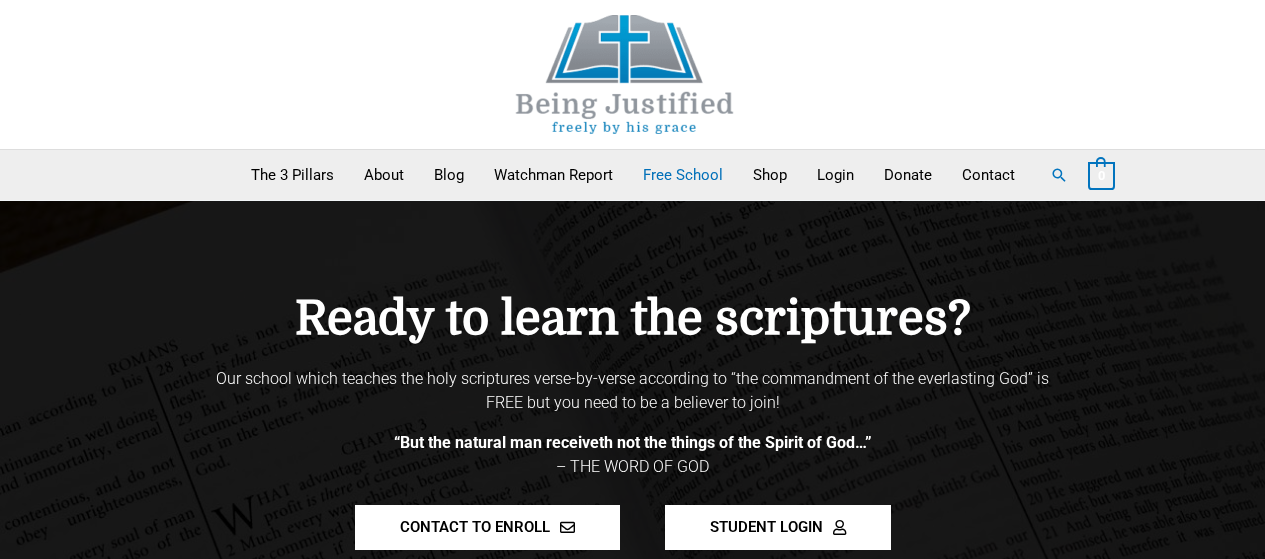 scroll, scrollTop: 0, scrollLeft: 0, axis: both 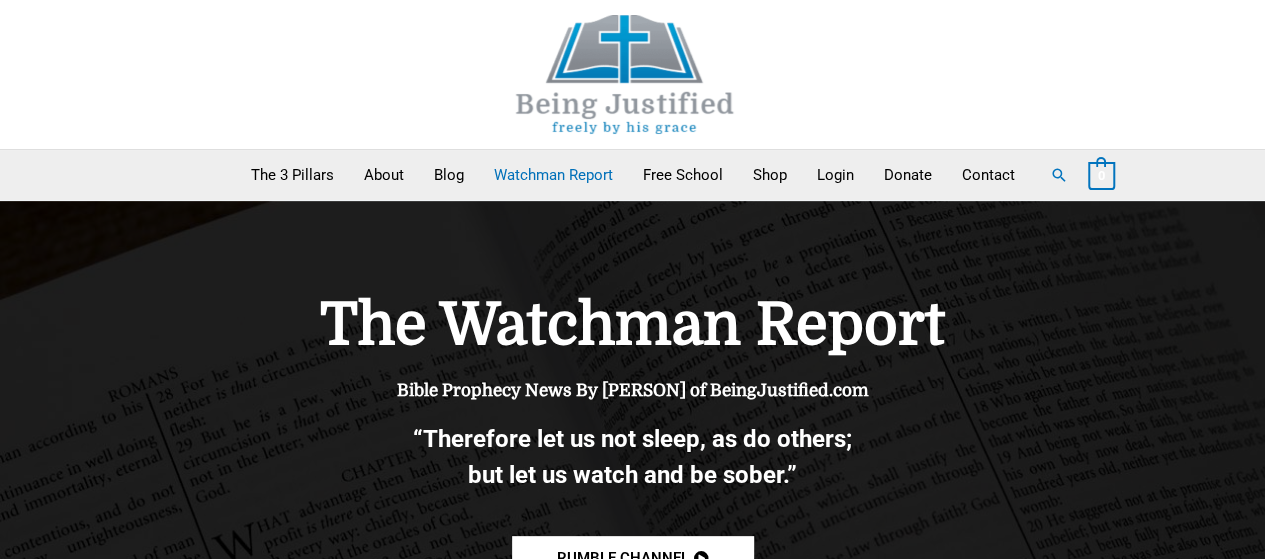 click on "The Watchman Report" at bounding box center (633, 326) 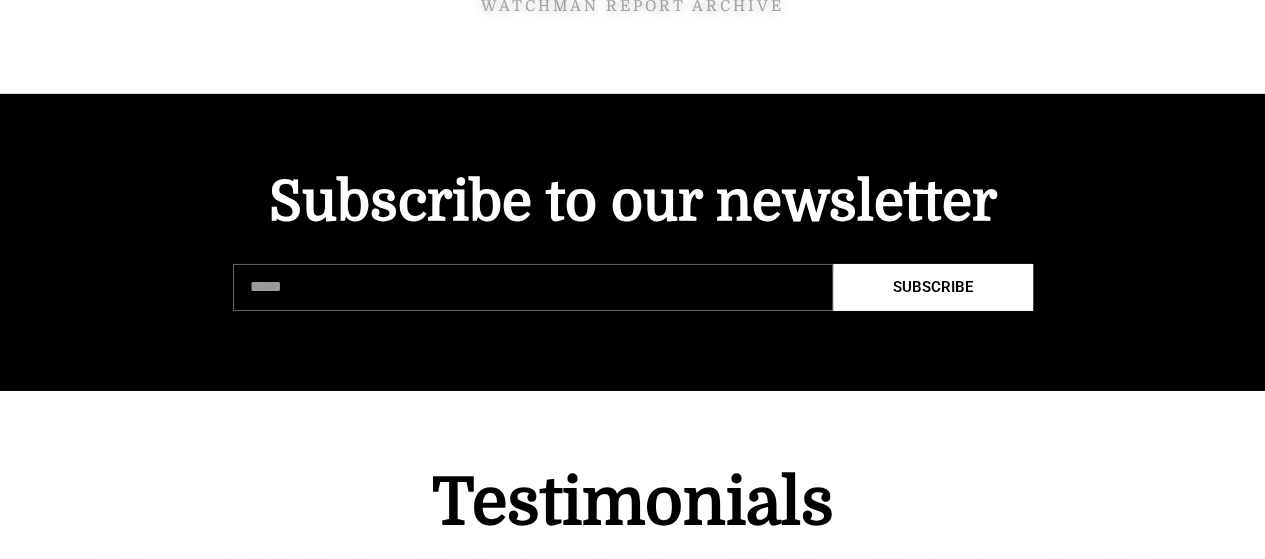 scroll, scrollTop: 3208, scrollLeft: 0, axis: vertical 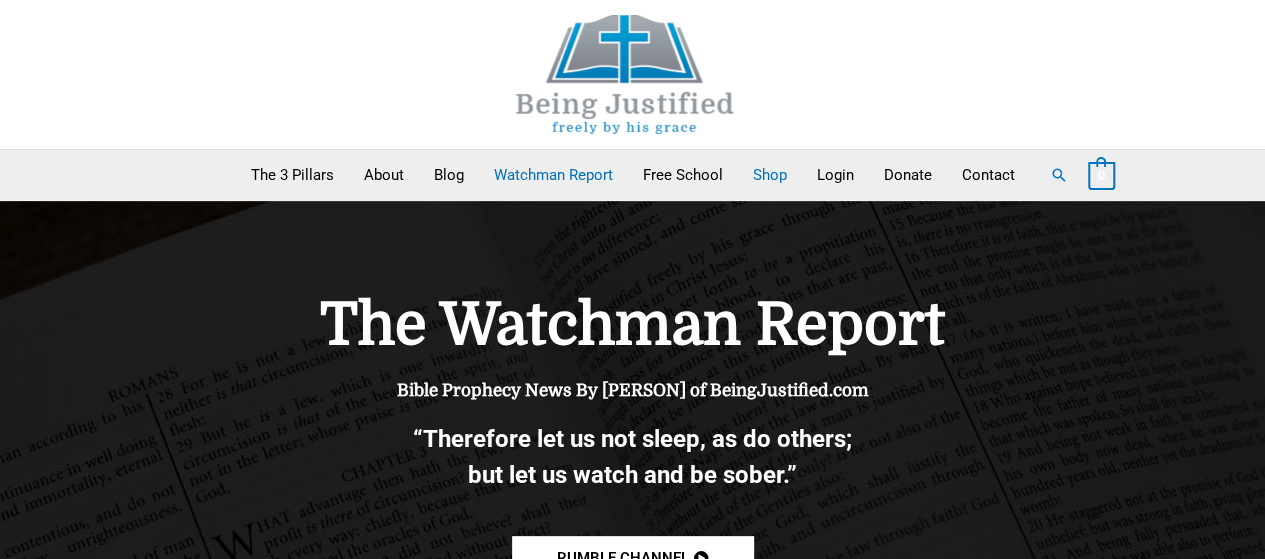 click on "Shop" at bounding box center (770, 175) 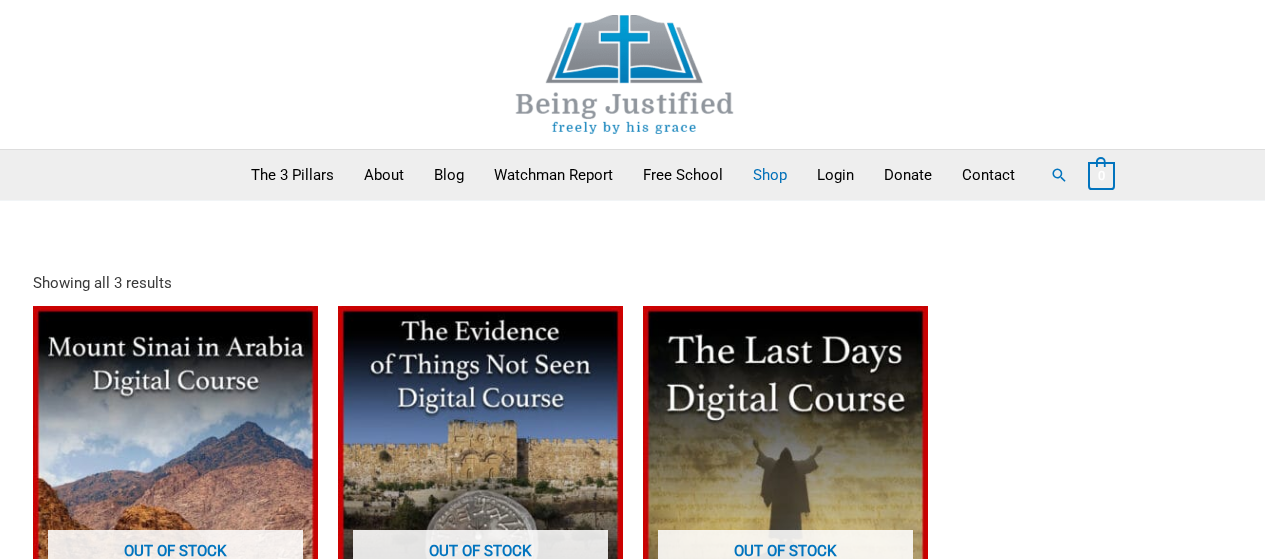 scroll, scrollTop: 0, scrollLeft: 0, axis: both 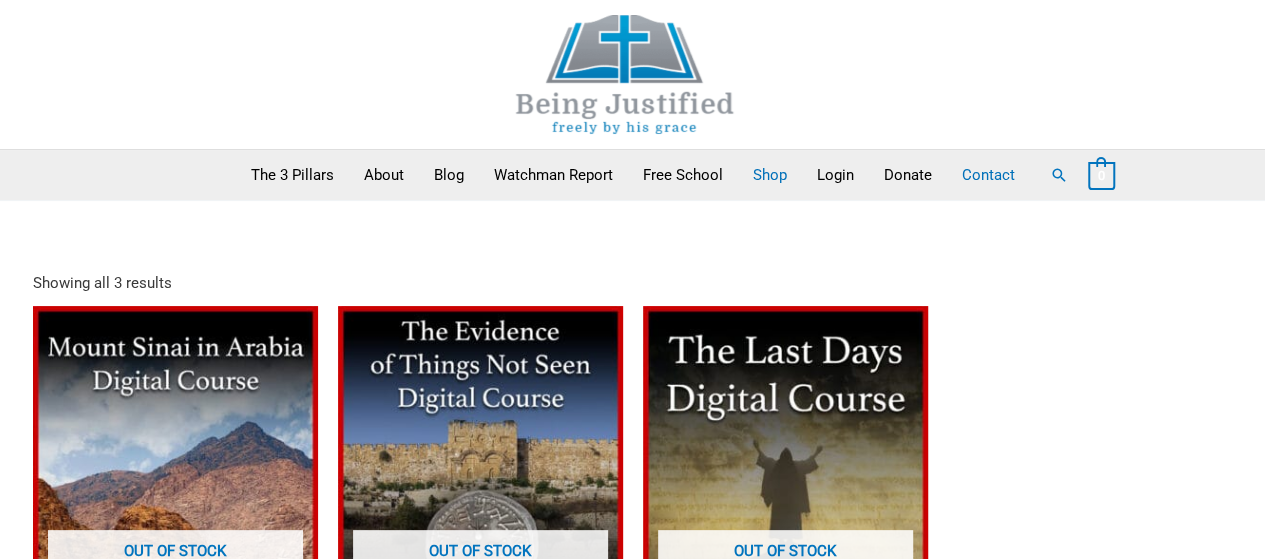 click on "Contact" at bounding box center [988, 175] 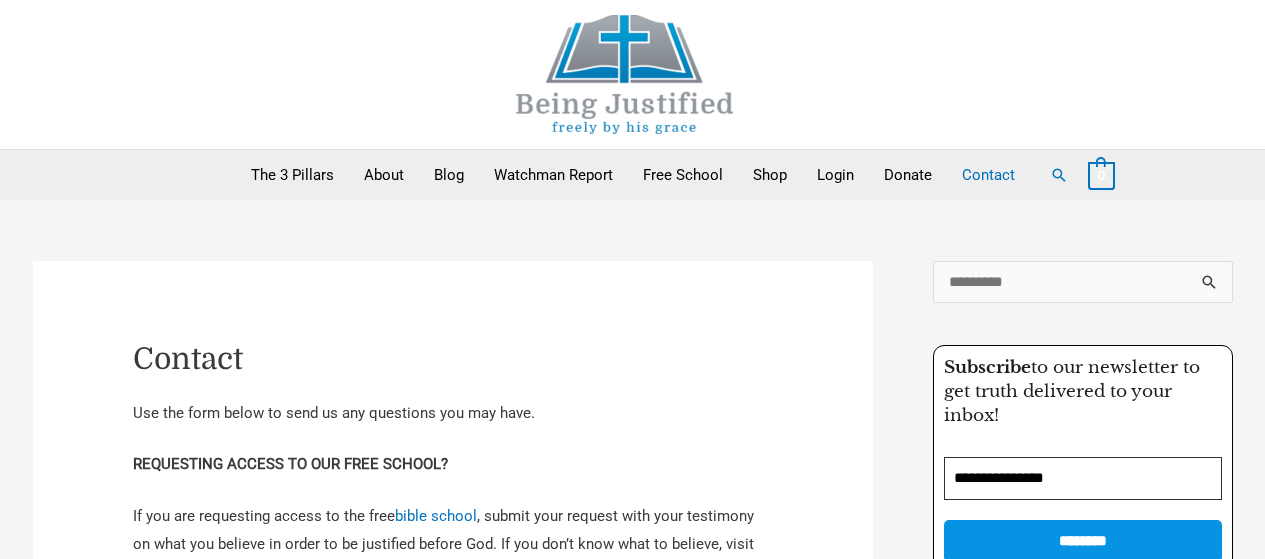 scroll, scrollTop: 0, scrollLeft: 0, axis: both 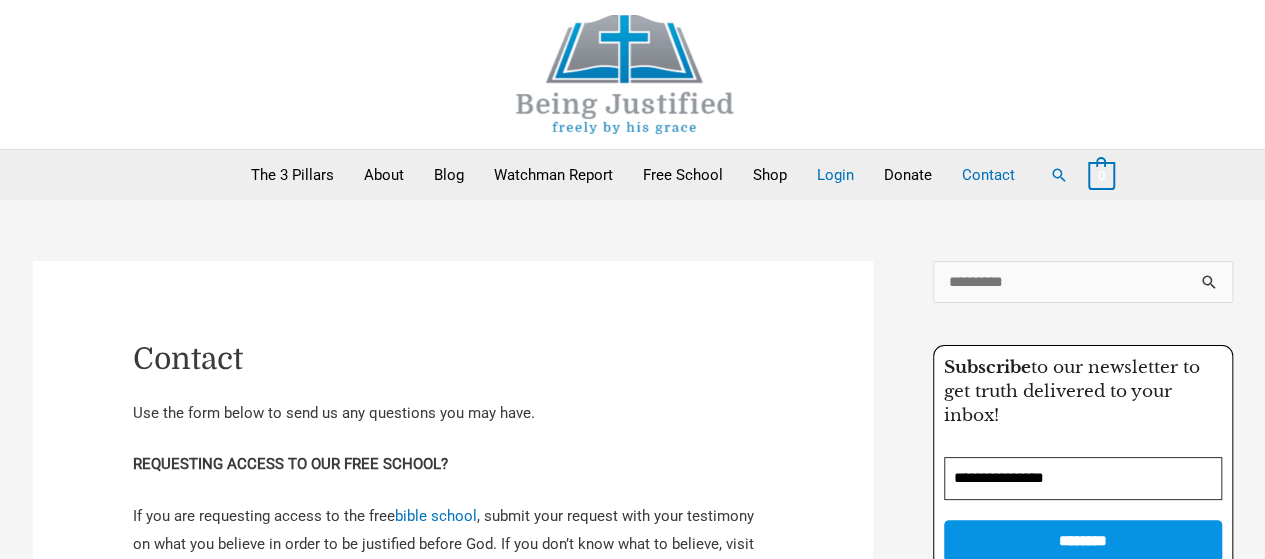 click on "Login" at bounding box center [835, 175] 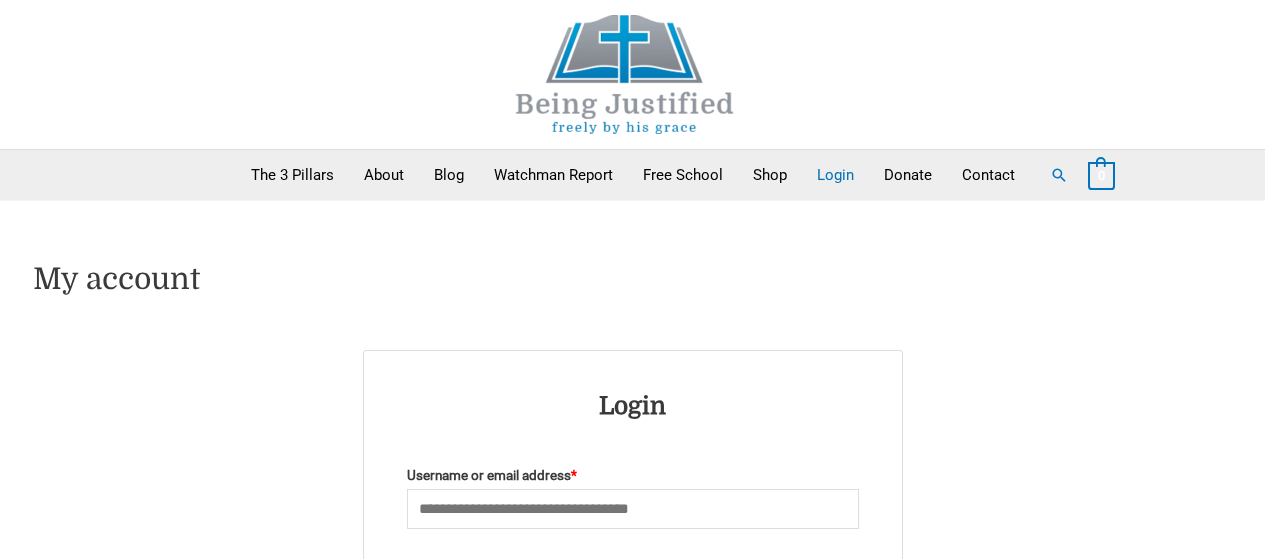 scroll, scrollTop: 0, scrollLeft: 0, axis: both 